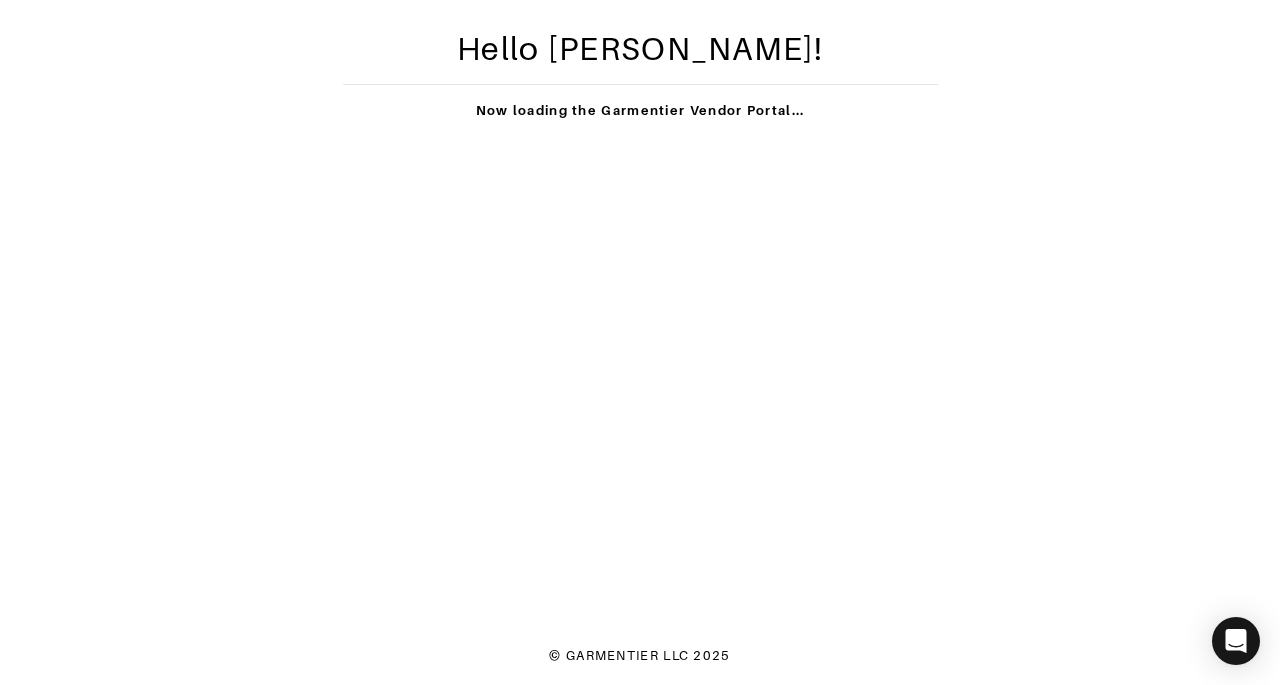 scroll, scrollTop: 0, scrollLeft: 0, axis: both 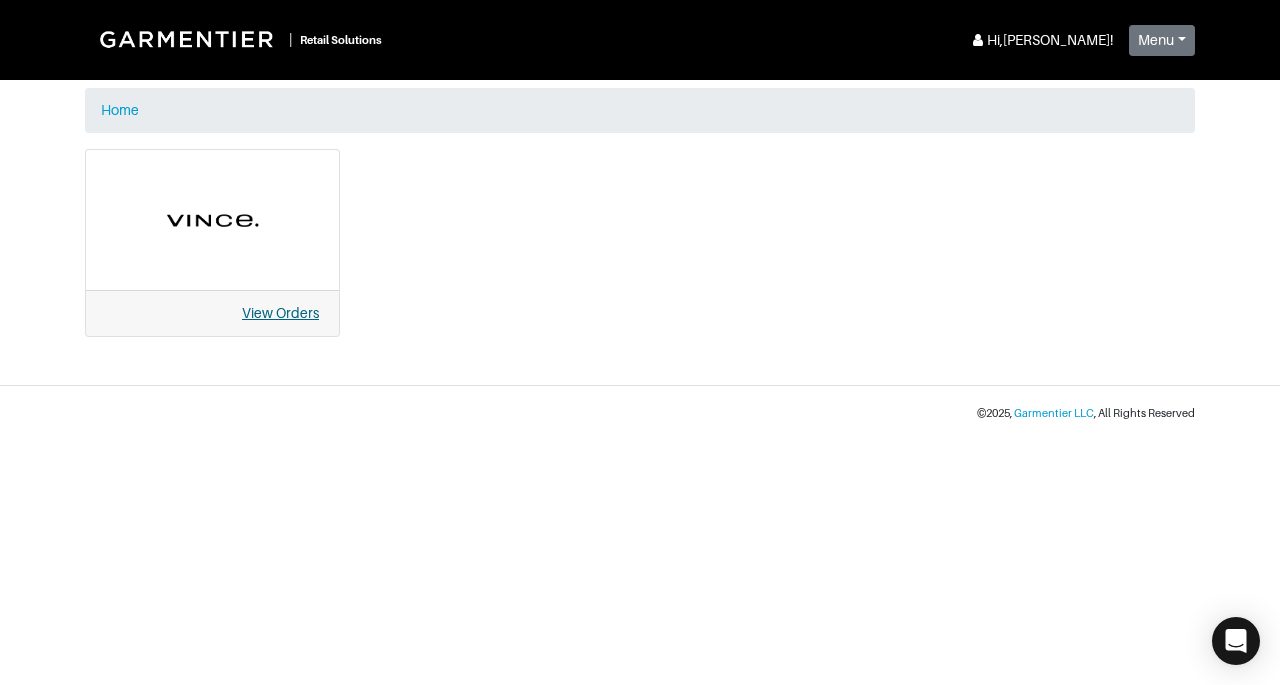 click on "View Orders" at bounding box center (280, 313) 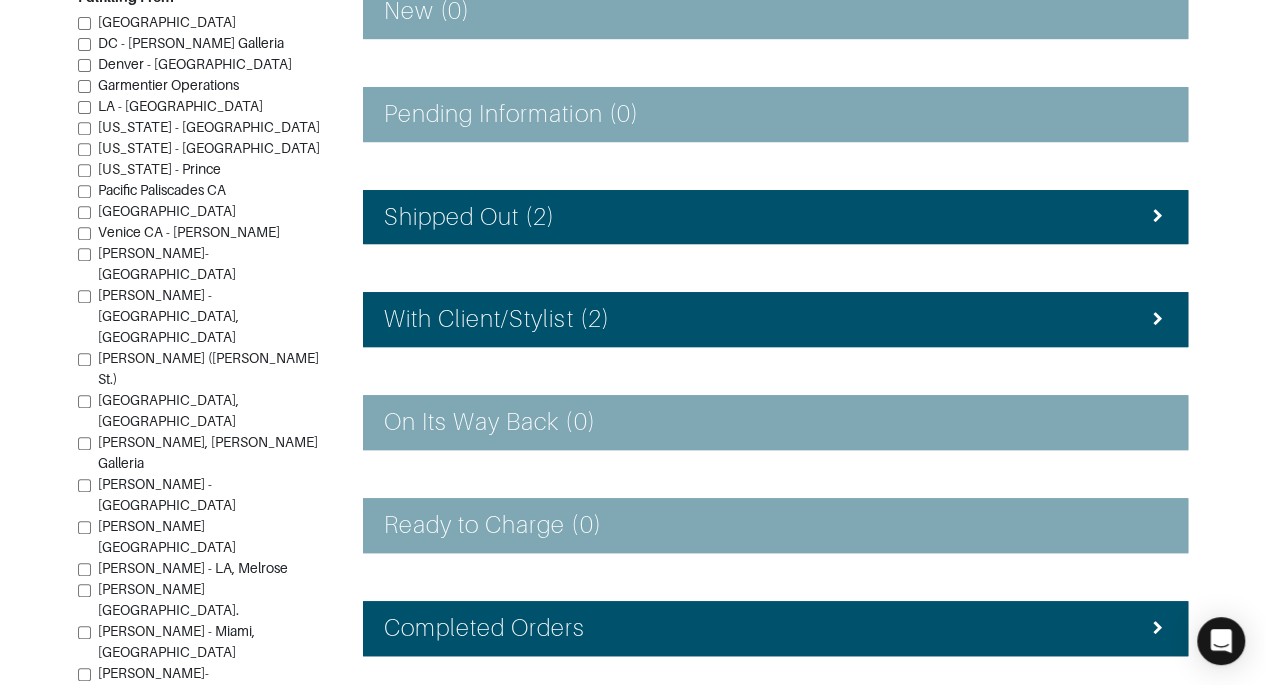 scroll, scrollTop: 283, scrollLeft: 0, axis: vertical 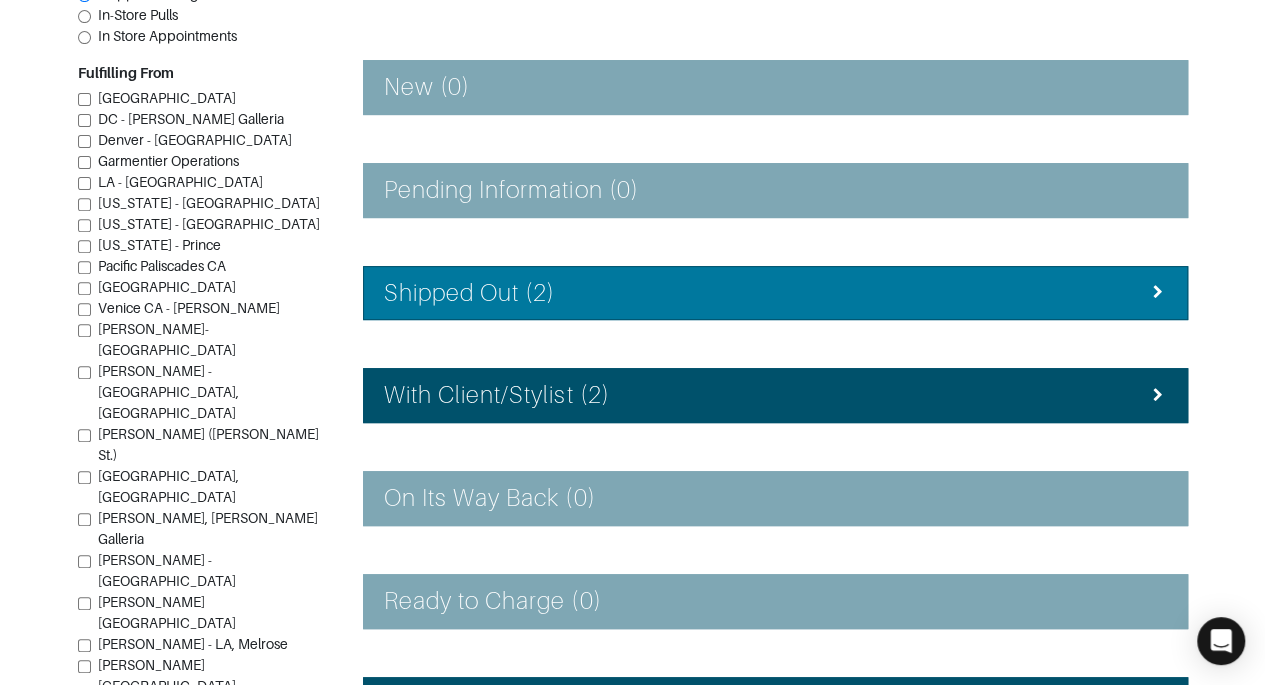click on "Shipped Out (2)" at bounding box center (775, 293) 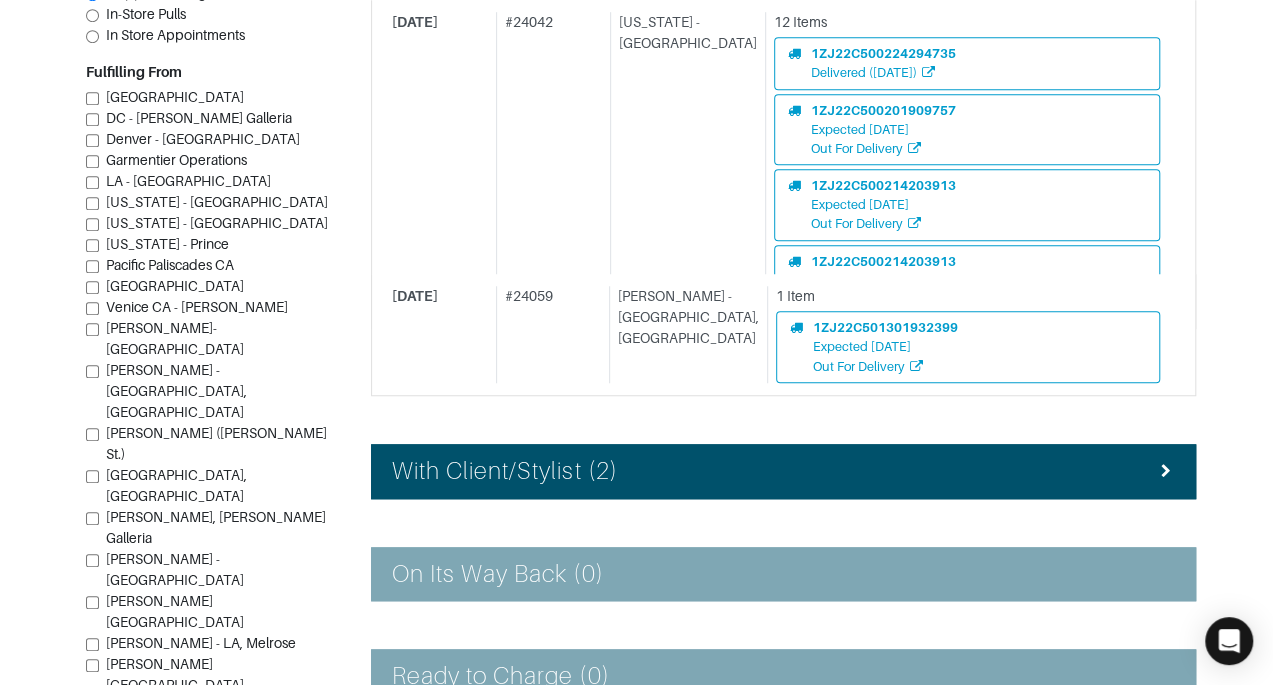 scroll, scrollTop: 672, scrollLeft: 0, axis: vertical 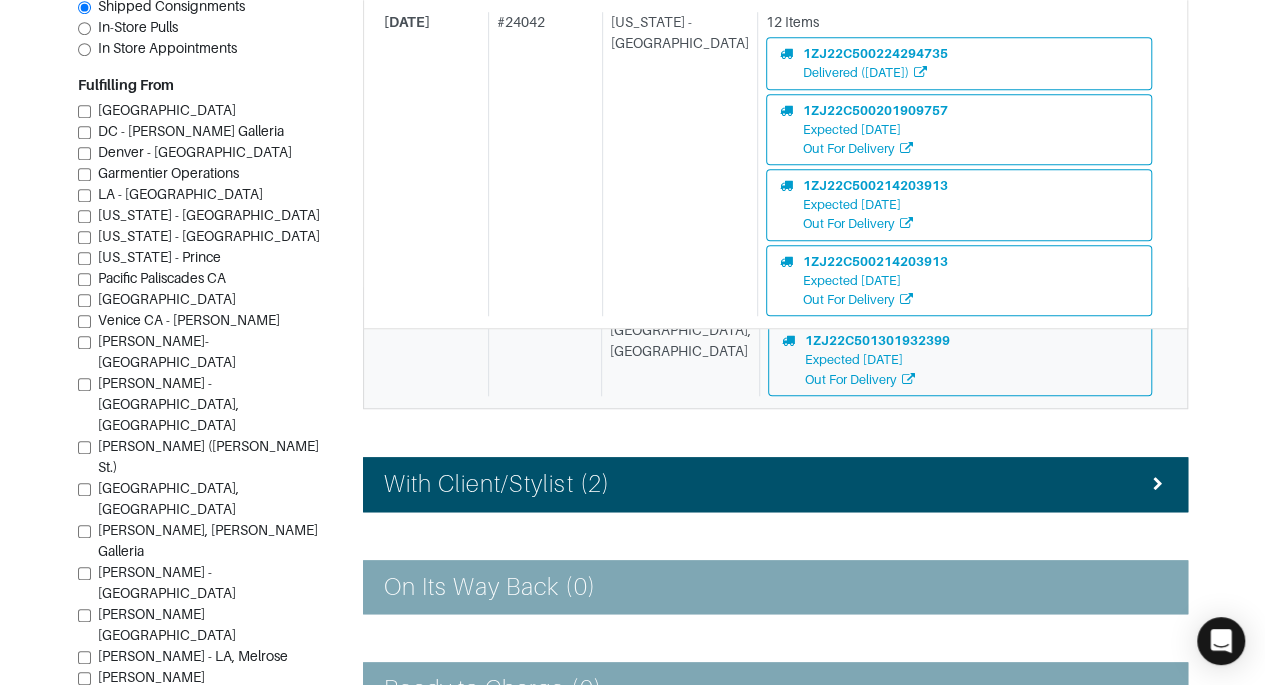 click on "[PERSON_NAME] - [GEOGRAPHIC_DATA], [GEOGRAPHIC_DATA]" at bounding box center (676, 347) 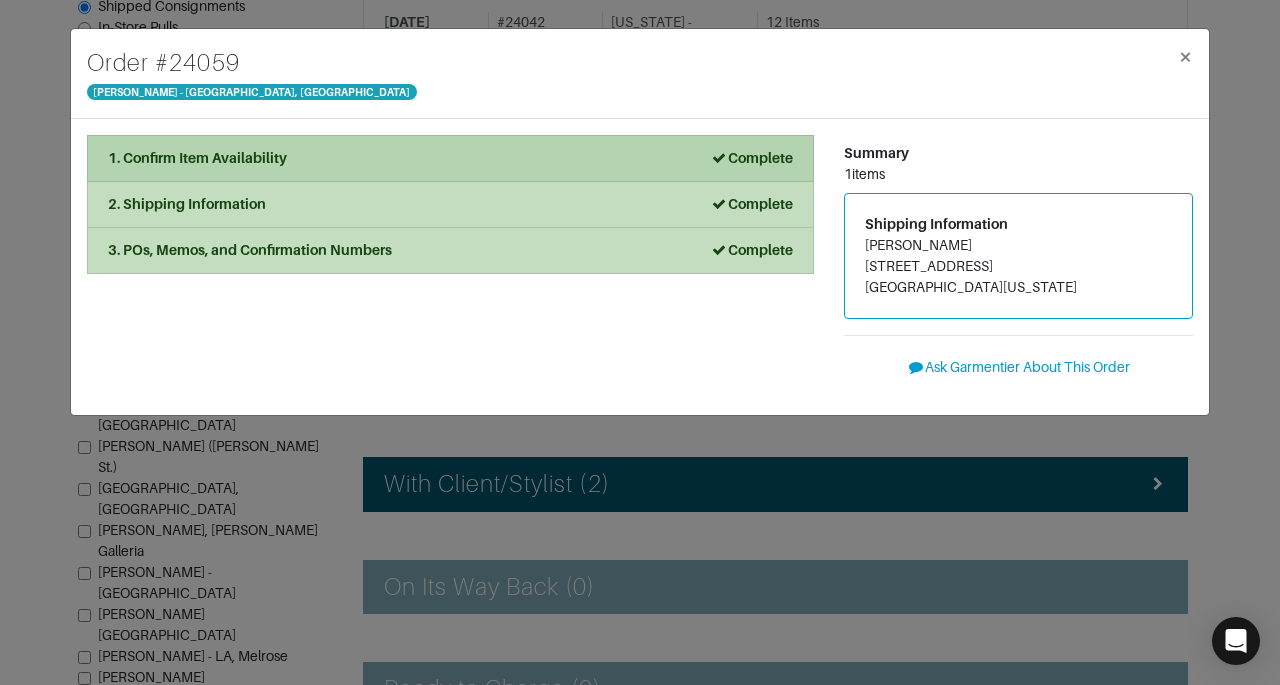 click at bounding box center (719, 158) 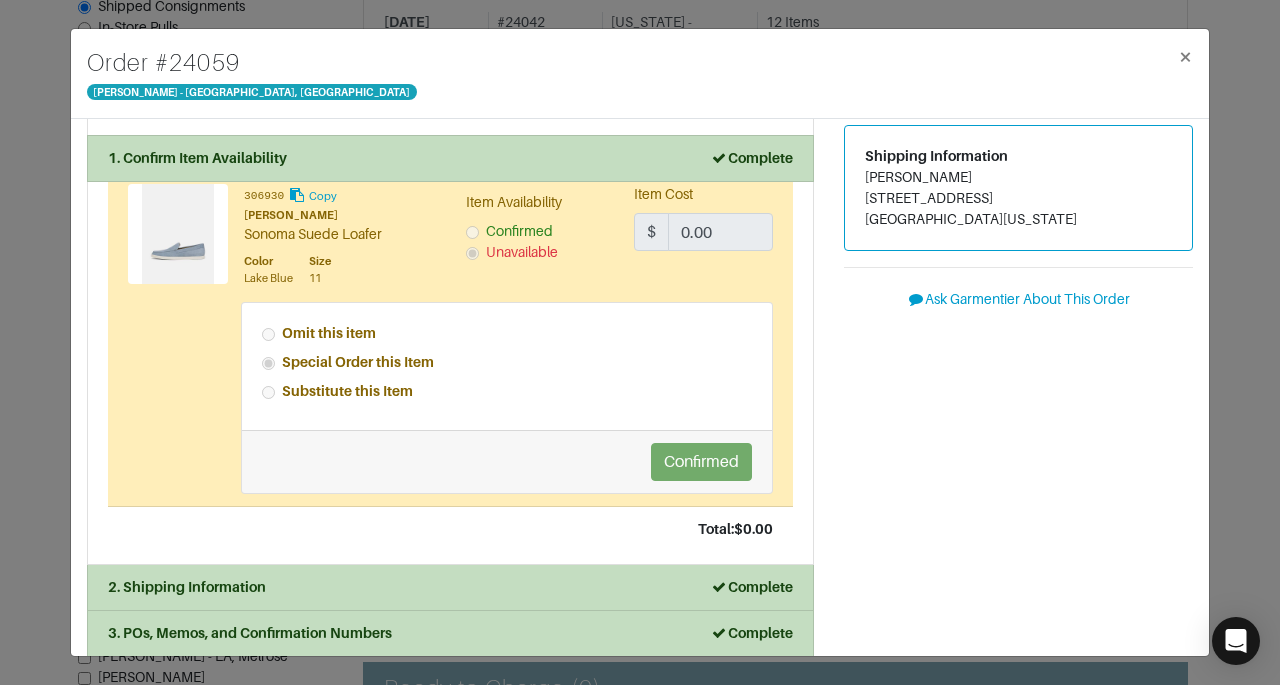 scroll, scrollTop: 79, scrollLeft: 0, axis: vertical 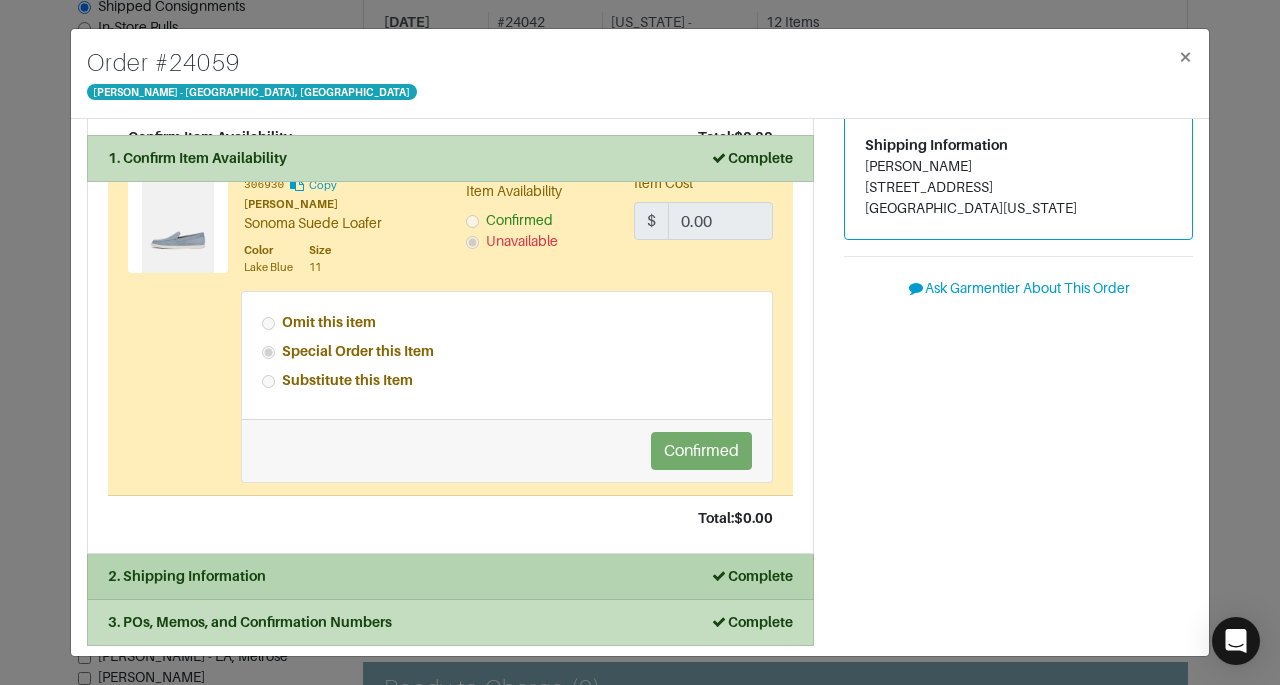 click on "Complete" at bounding box center (751, 576) 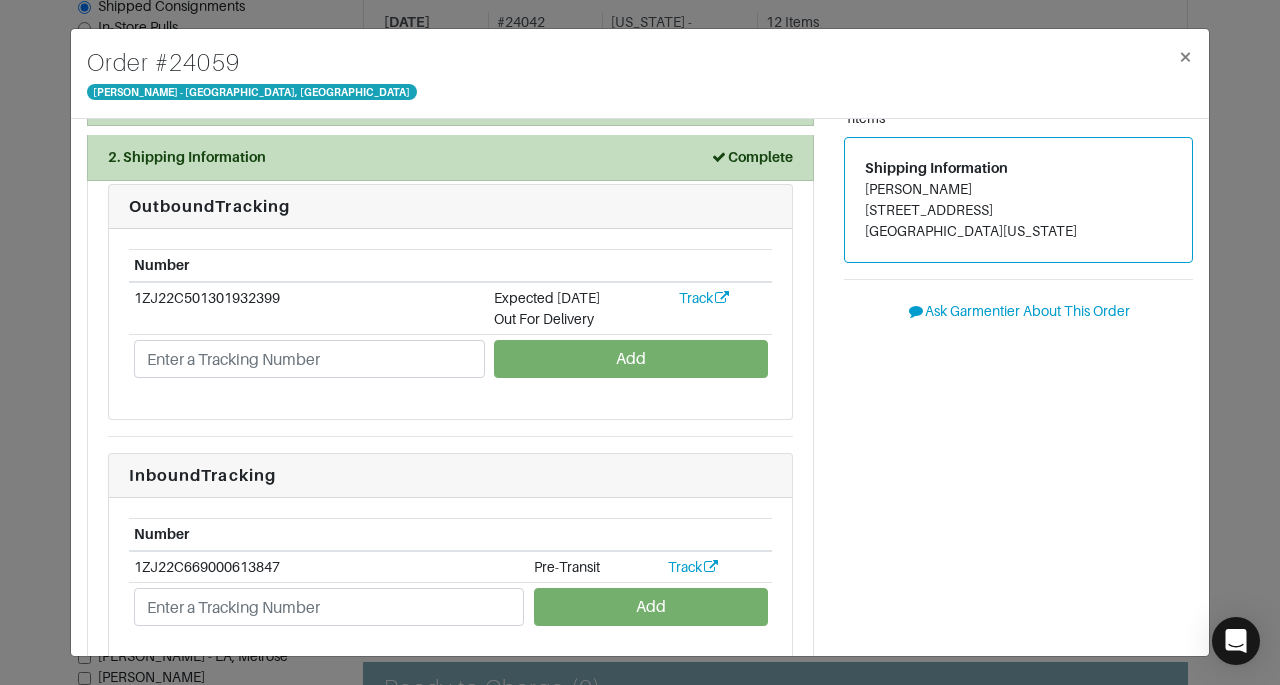 scroll, scrollTop: 0, scrollLeft: 0, axis: both 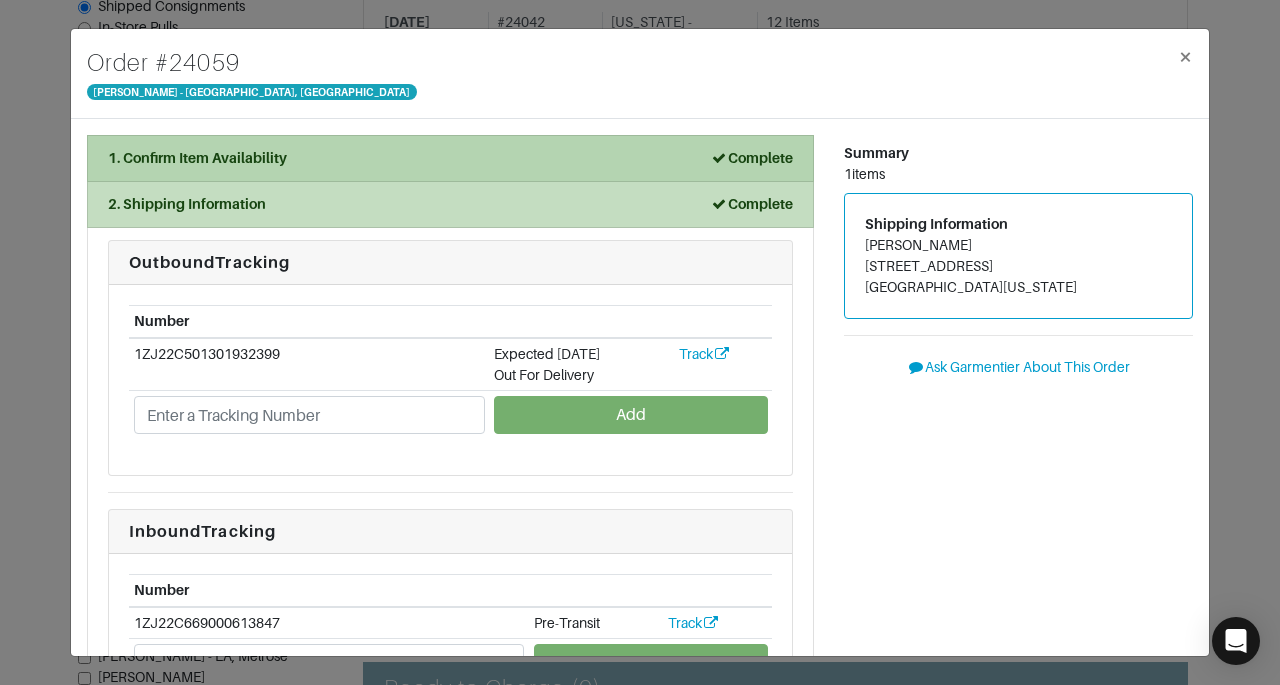 click on "Complete" at bounding box center (751, 158) 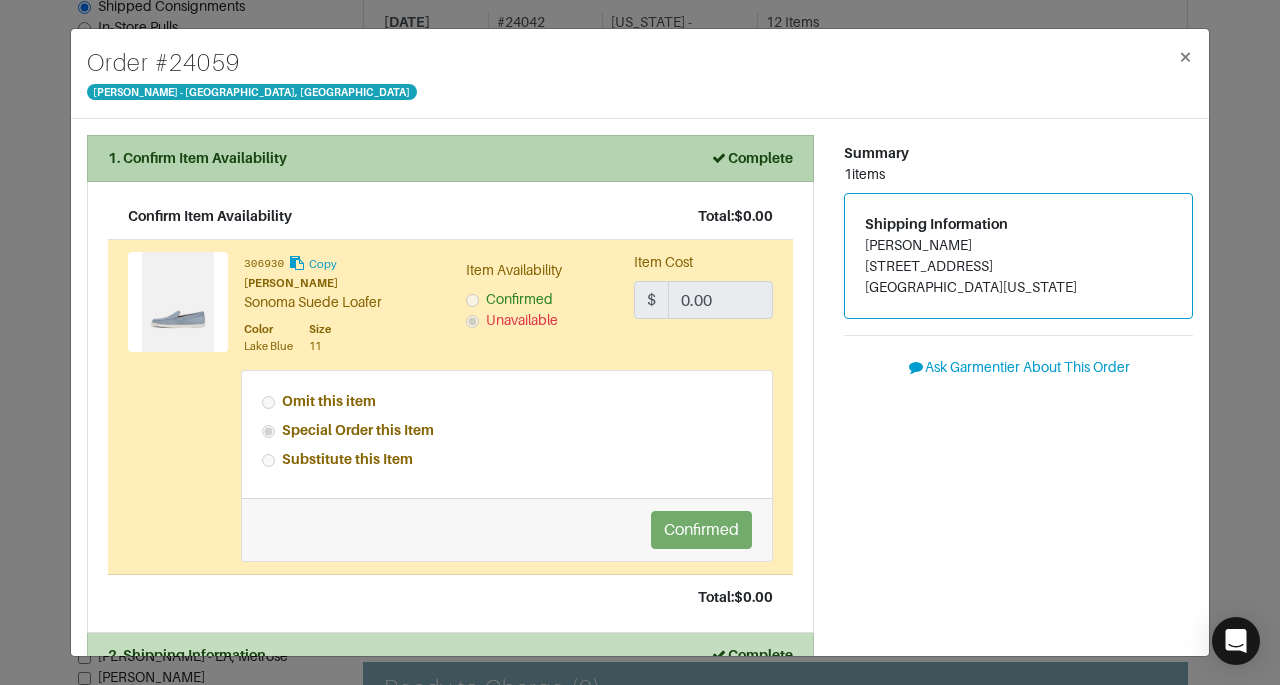 scroll, scrollTop: 673, scrollLeft: 0, axis: vertical 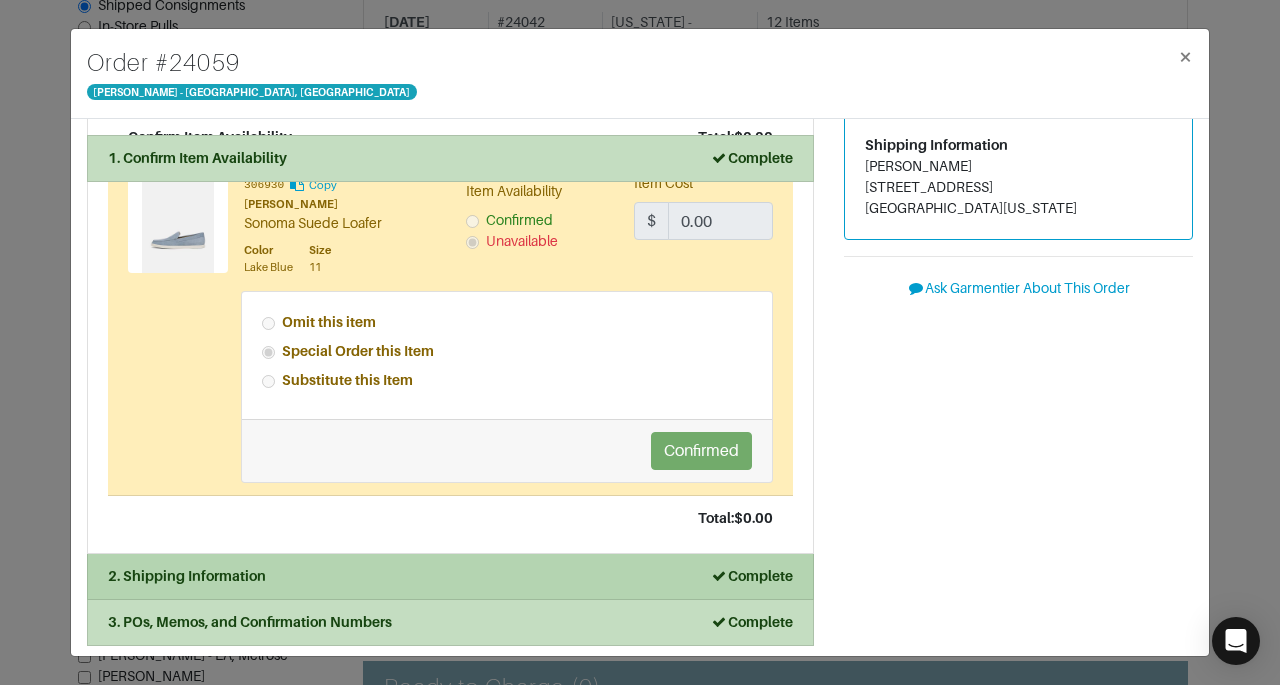 click on "Complete" at bounding box center [751, 576] 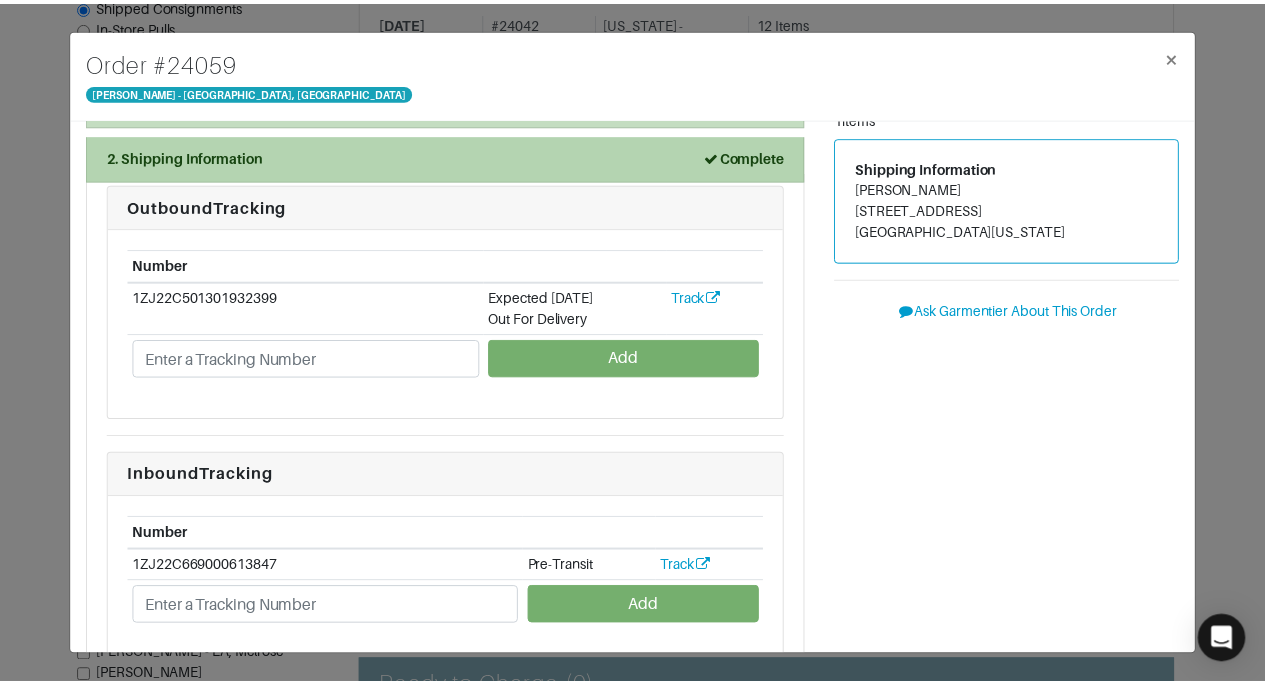 scroll, scrollTop: 54, scrollLeft: 0, axis: vertical 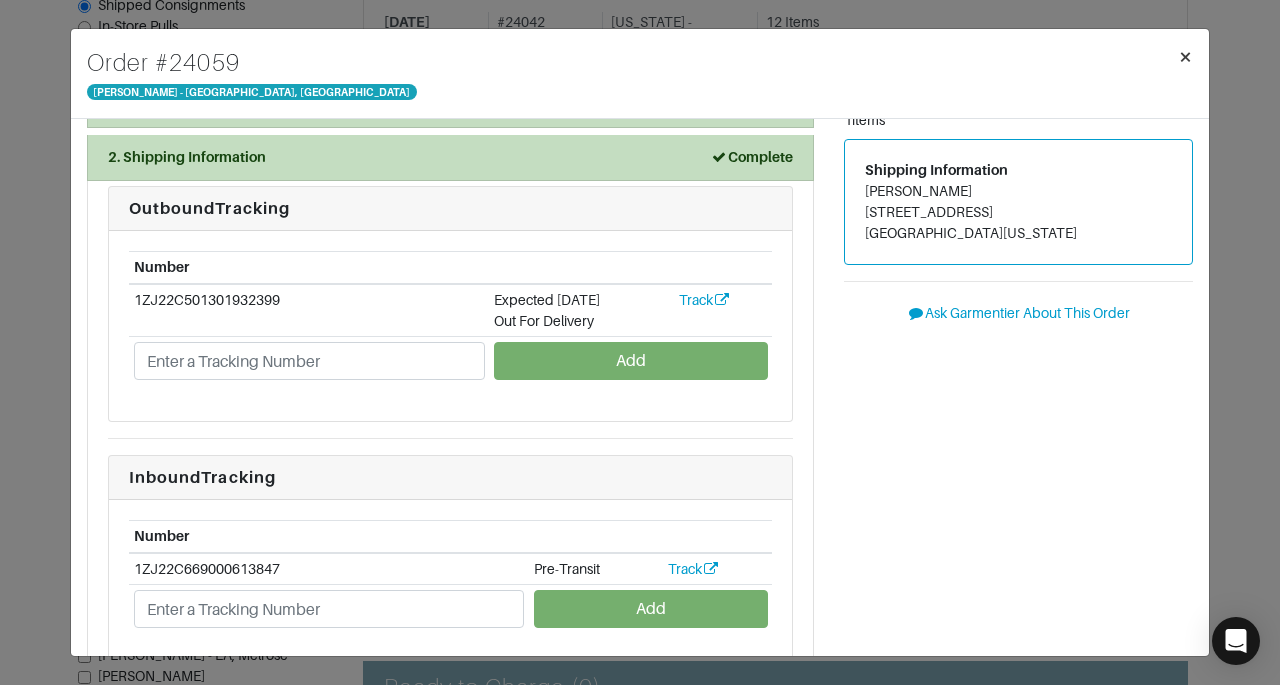 click on "×" at bounding box center [1185, 57] 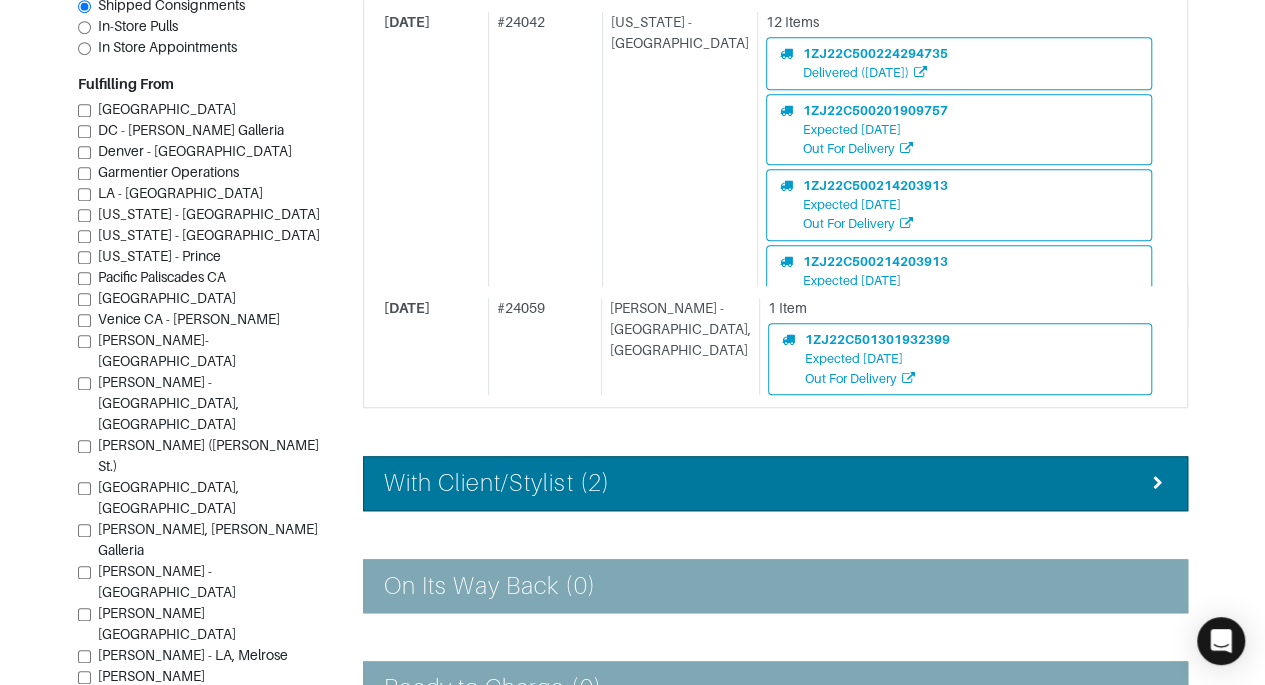click on "With Client/Stylist (2)" at bounding box center (775, 483) 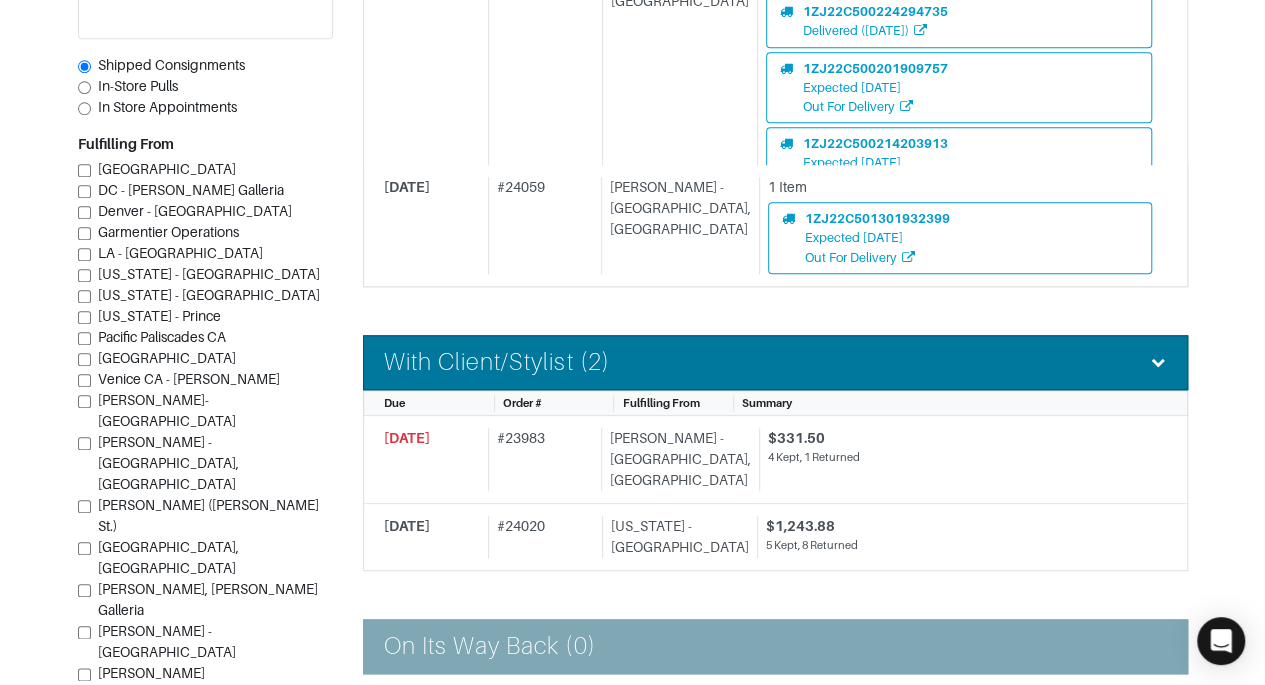 scroll, scrollTop: 799, scrollLeft: 0, axis: vertical 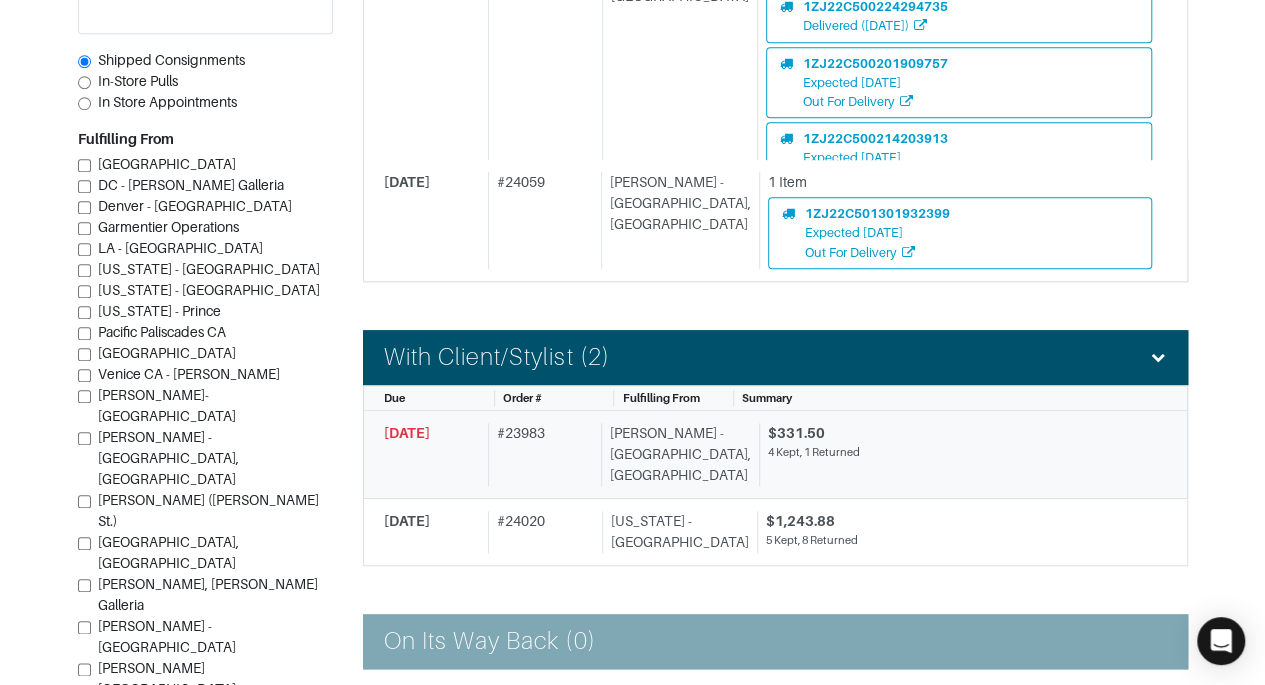 click on "$331.50 4 Kept, 1 Returned" at bounding box center [955, 454] 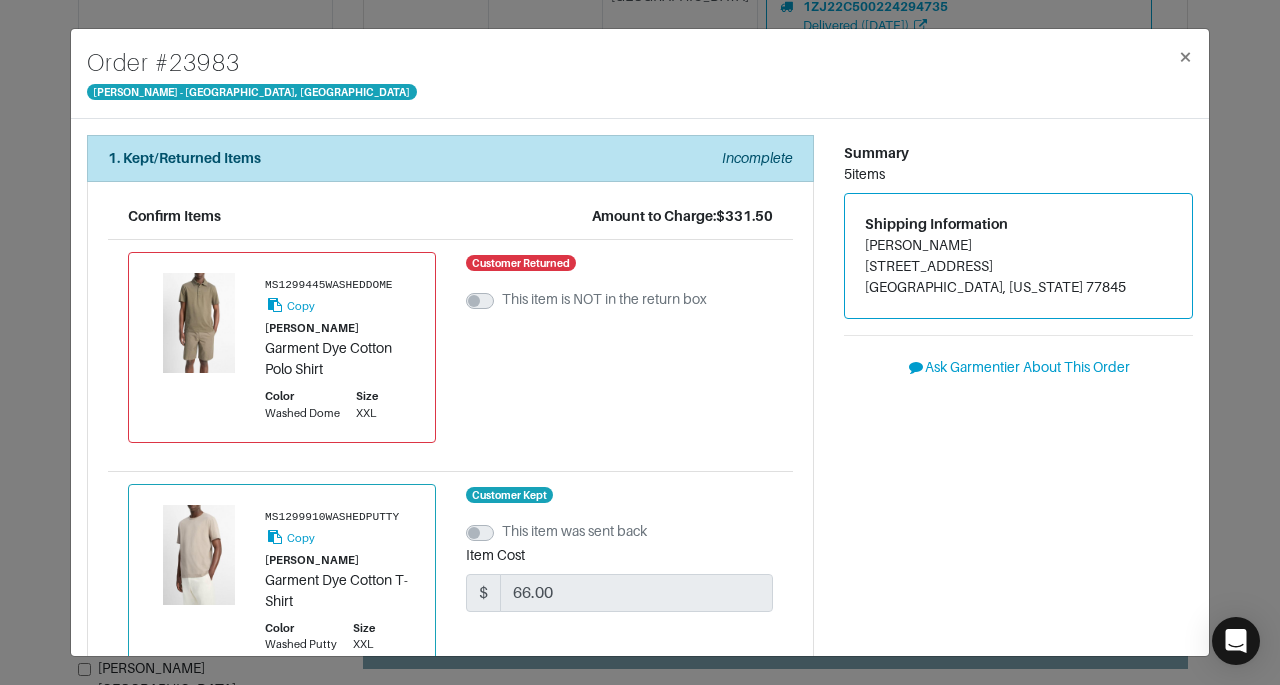 click on "Order # 23983 Vince - Chicago, Oak Street × 1. Kept/Returned Items Incomplete Confirm Items Amount to Charge:  $331.50 MS1299445WASHEDDOME     Copy VINCE Garment Dye Cotton Polo Shirt Color Washed Dome Size XXL Customer Returned This item is NOT in the return box MS1299910WASHEDPUTTY     Copy VINCE Garment Dye Cotton T-Shirt Color Washed Putty Size XXL Customer Kept This item was sent back Item Cost $ 66.00 MS1299445WASHEDCALIRAIN     Copy VINCE Garment Dye Cotton Polo Shirt Color Washed California Rain Size XXL Customer Kept This item was sent back Item Cost $ 103.50 308370     Copy VINCE Pima Cotton Piqué Crew Neck T-Shirt Color Dome Size XXL Customer Kept This item was sent back Item Cost $ 96.00 MS1299910WASHEDPUTTY     Copy VINCE Garment Dye Cotton T-Shirt Color Washed High Tide Size XXL Customer Kept This item was sent back Item Cost $ 66.00 Amount to Charge:  $331.50 Continue 2. Shipping Information  Complete Outbound  Tracking Number 1ZJ22C500201885596 Edit Add Inbound  Tracking Number Edit Add   5" at bounding box center [640, 342] 